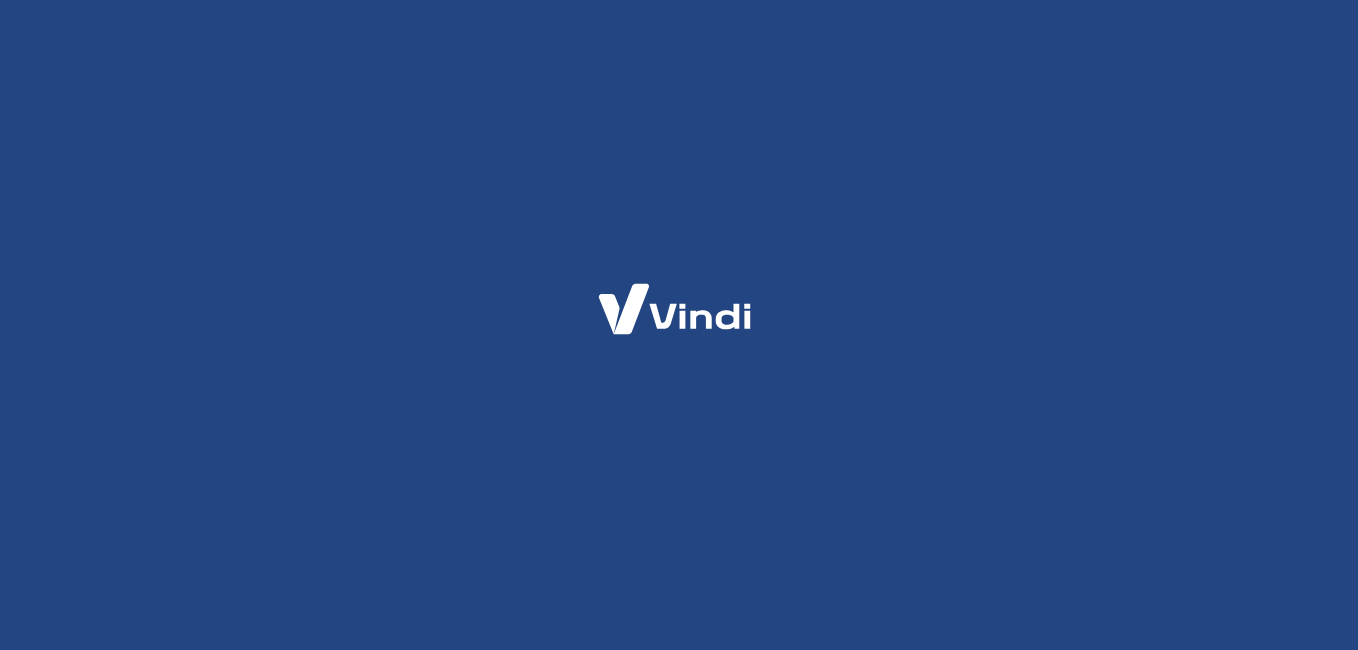 scroll, scrollTop: 0, scrollLeft: 0, axis: both 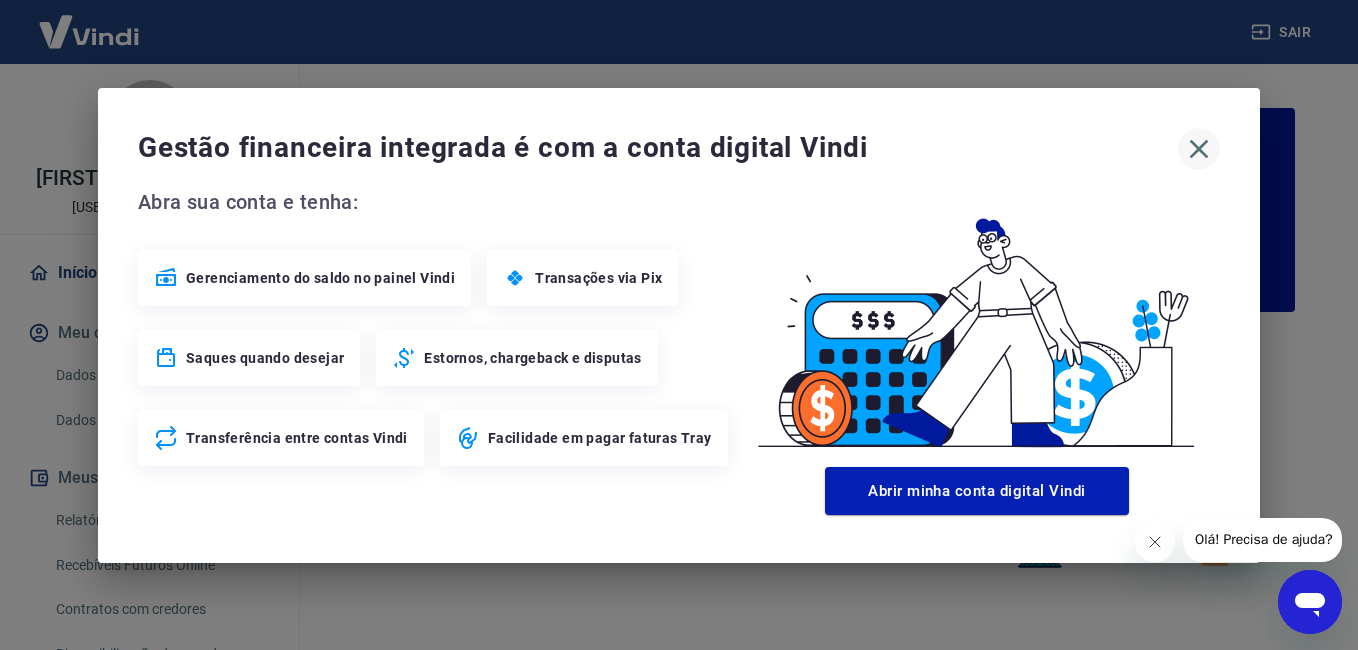click 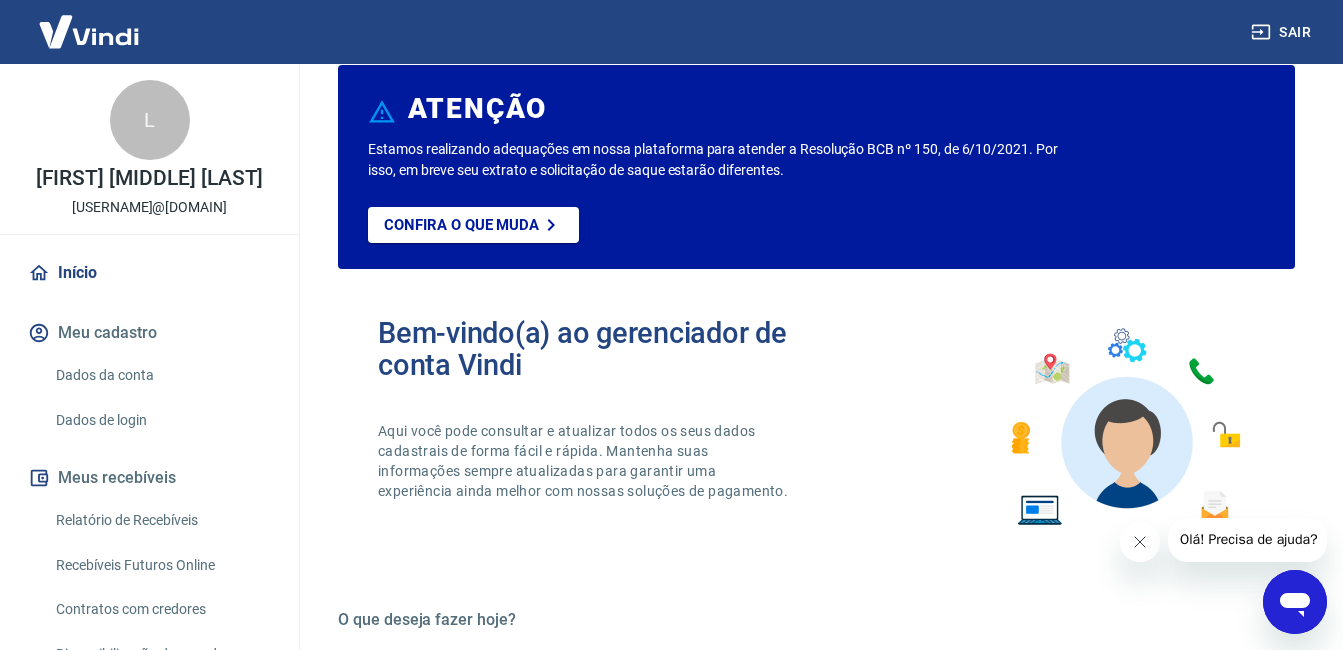 scroll, scrollTop: 0, scrollLeft: 0, axis: both 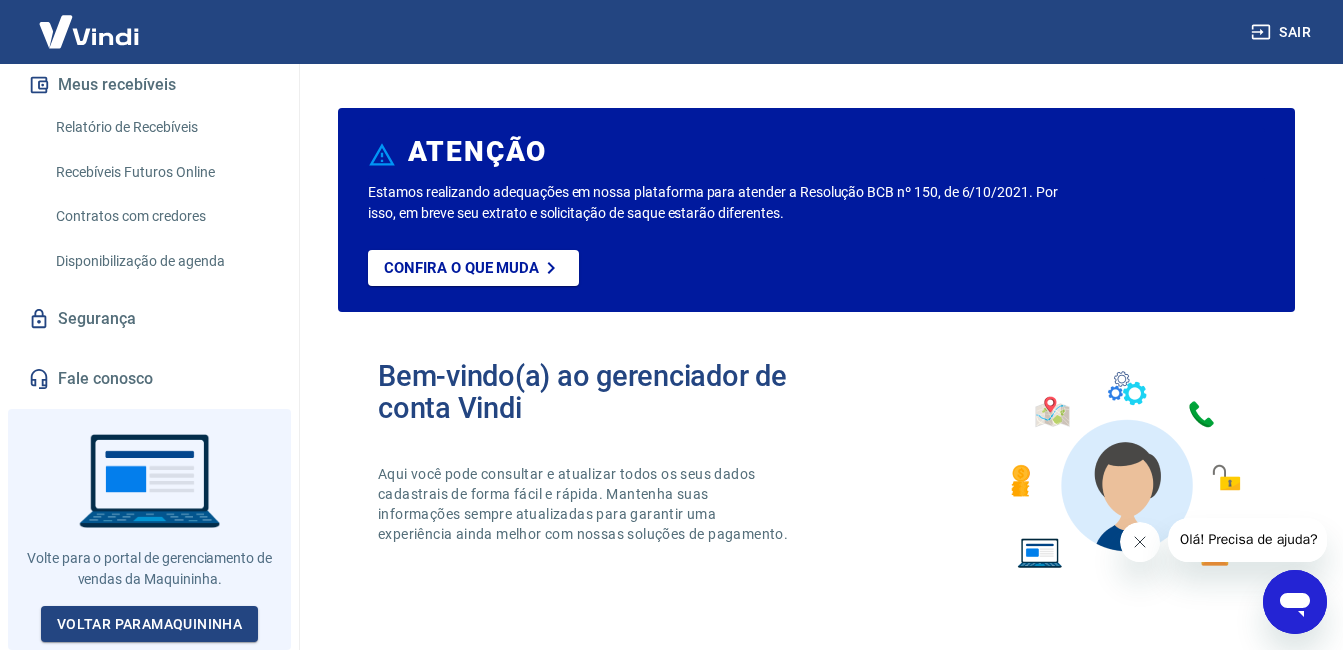 click on "Contratos com credores" at bounding box center [161, 216] 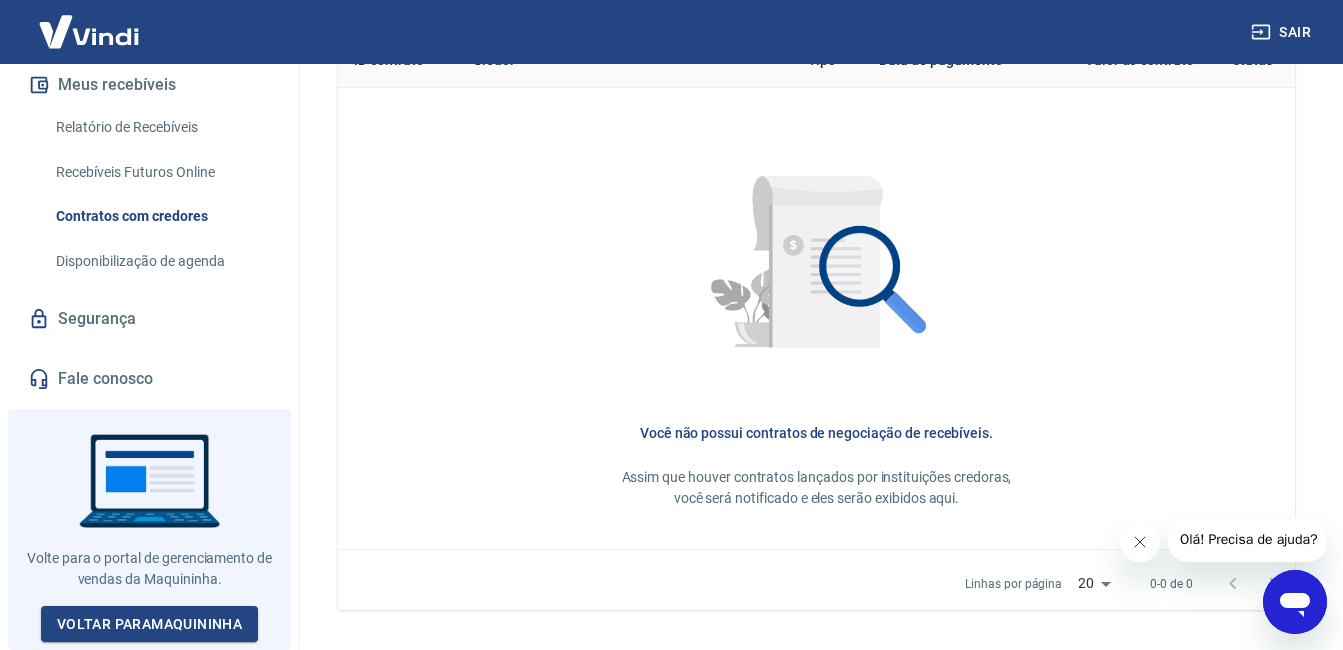 scroll, scrollTop: 942, scrollLeft: 0, axis: vertical 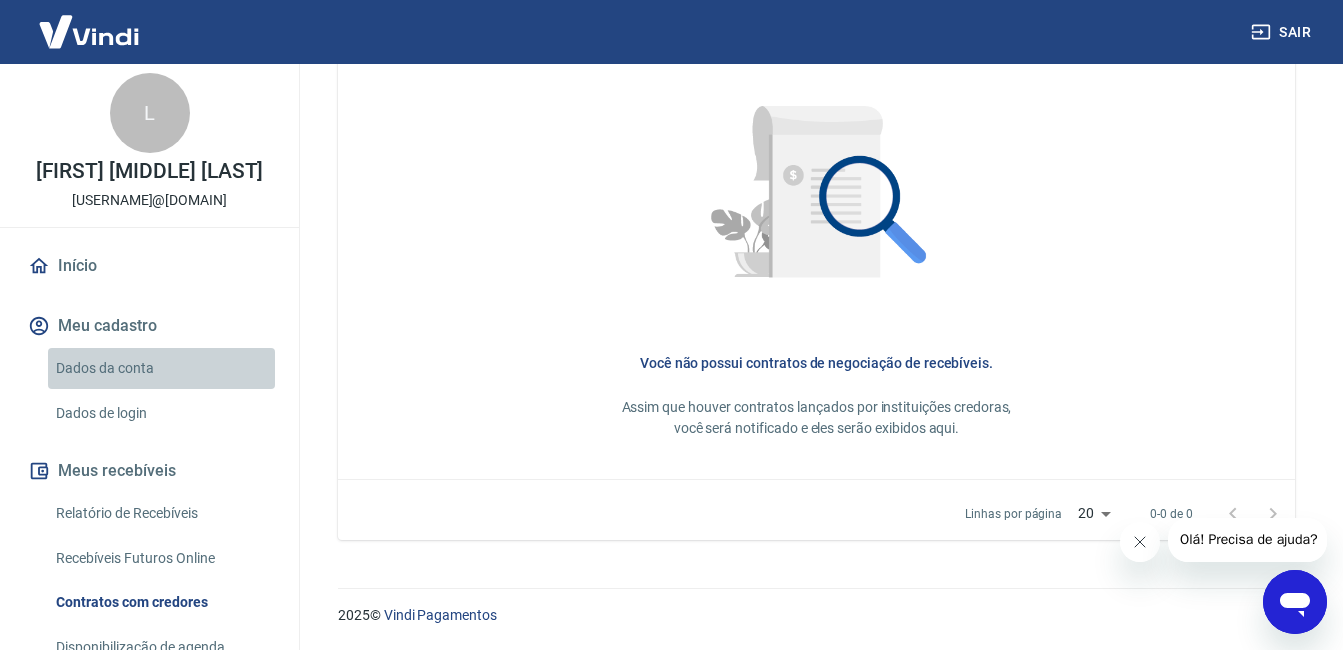 click on "Dados da conta" at bounding box center (161, 368) 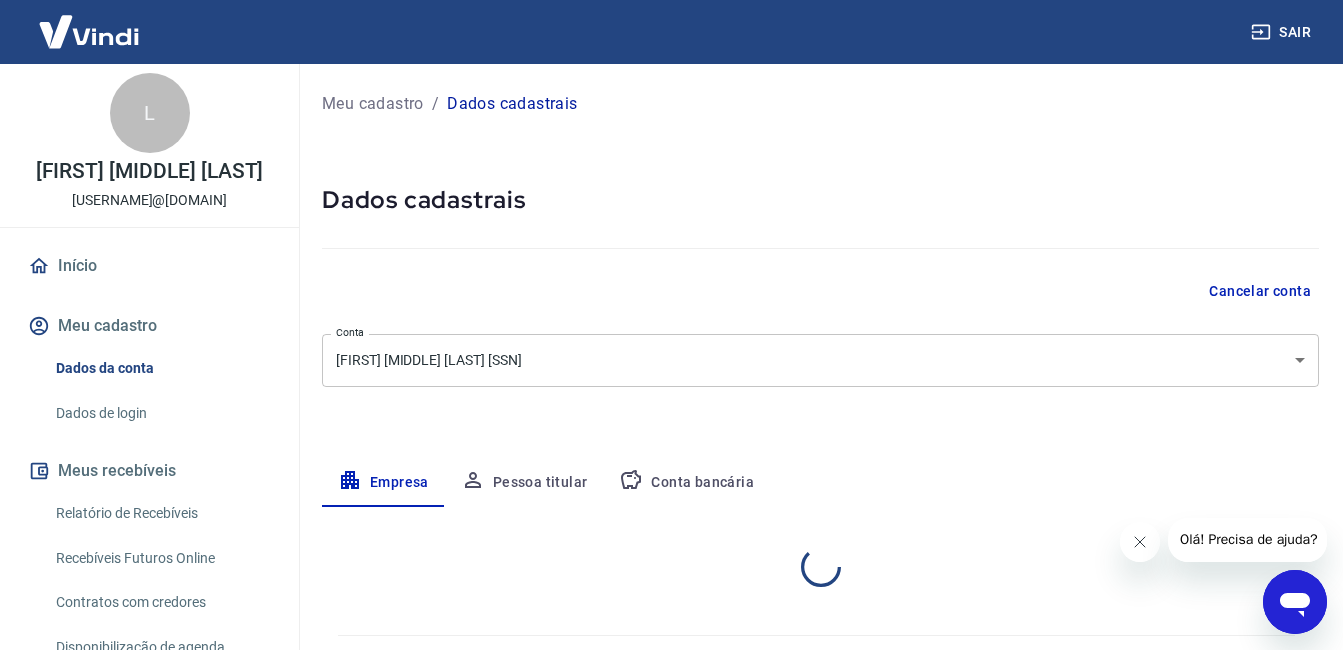 select on "ES" 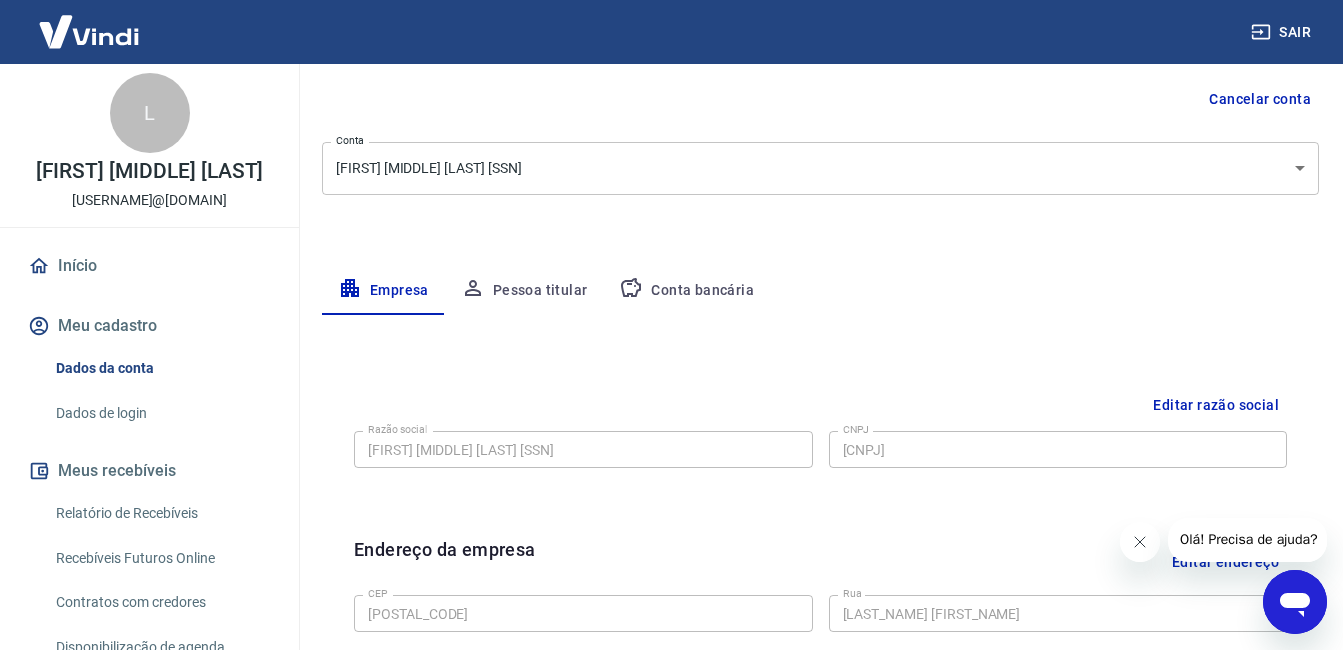 scroll, scrollTop: 0, scrollLeft: 0, axis: both 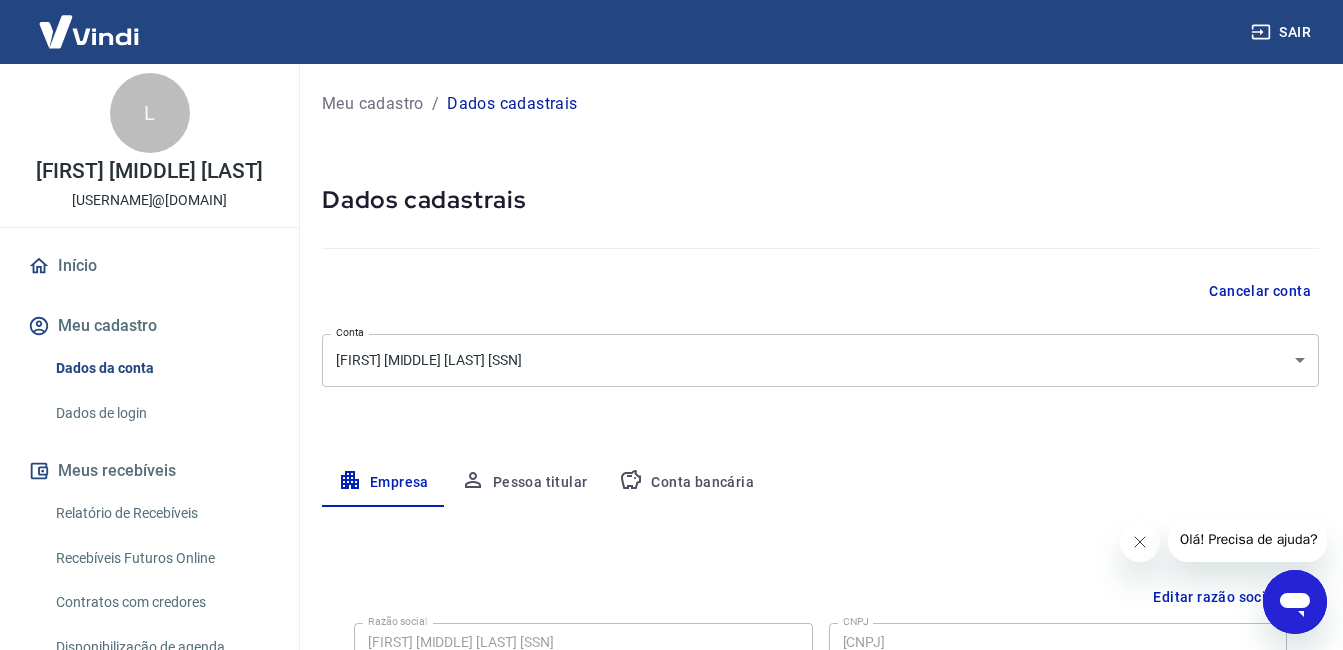 click on "Conta [FULL_NAME] [ACCOUNT_NUMBER] Razão social CNPJ [CNPJ] CNPJ Endereço da empresa Editar endereço CEP [POSTAL_CODE] CEP Rua [STREET_NAME] Rua Número [STREET_NUMBER] Número Complemento ******** Complemento Bairro [NEIGHBORHOOD] Bairro Cidade [CITY] Cidade Estado Acre Alagoas Amapá Amazonas Bahia Ceará Distrito Federal Espírito Santo Goiás Maranhão Mato Grosso Mato Grosso do Sul Minas Gerais Pará Paraíba Paraná Pernambuco Piauí Rio de Janeiro" at bounding box center [671, 325] 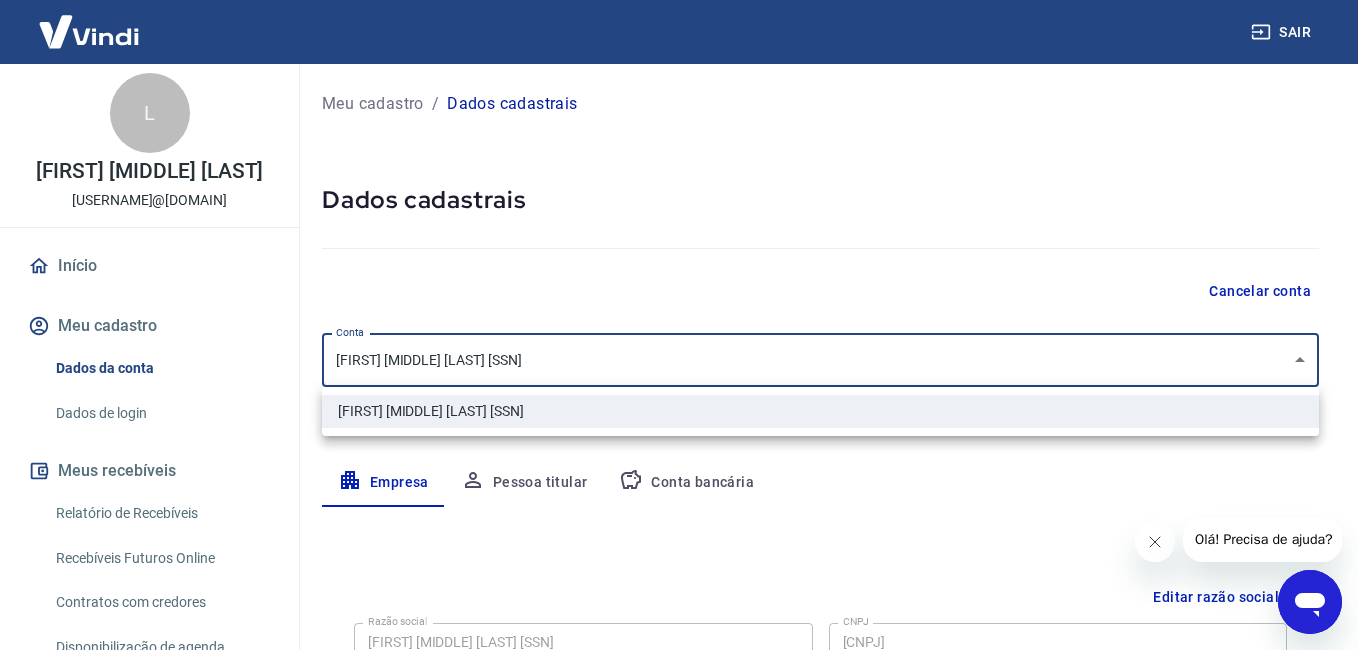 click at bounding box center [679, 325] 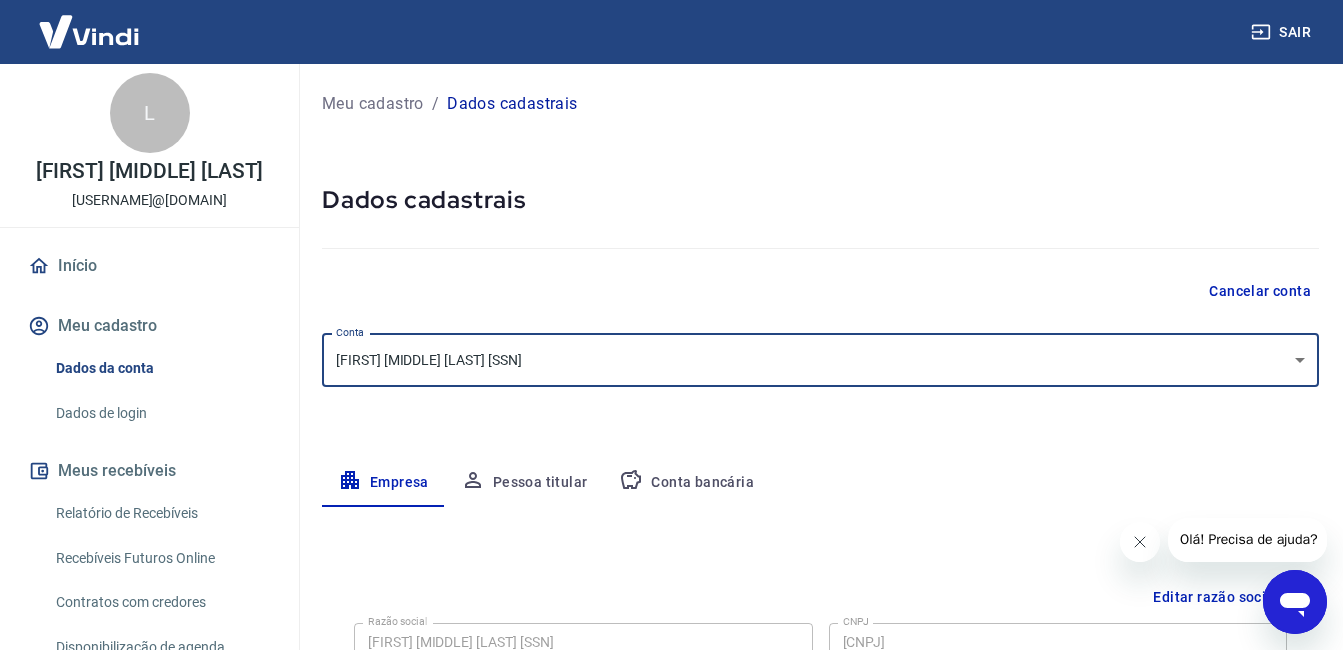 click on "Dados de login" at bounding box center (161, 413) 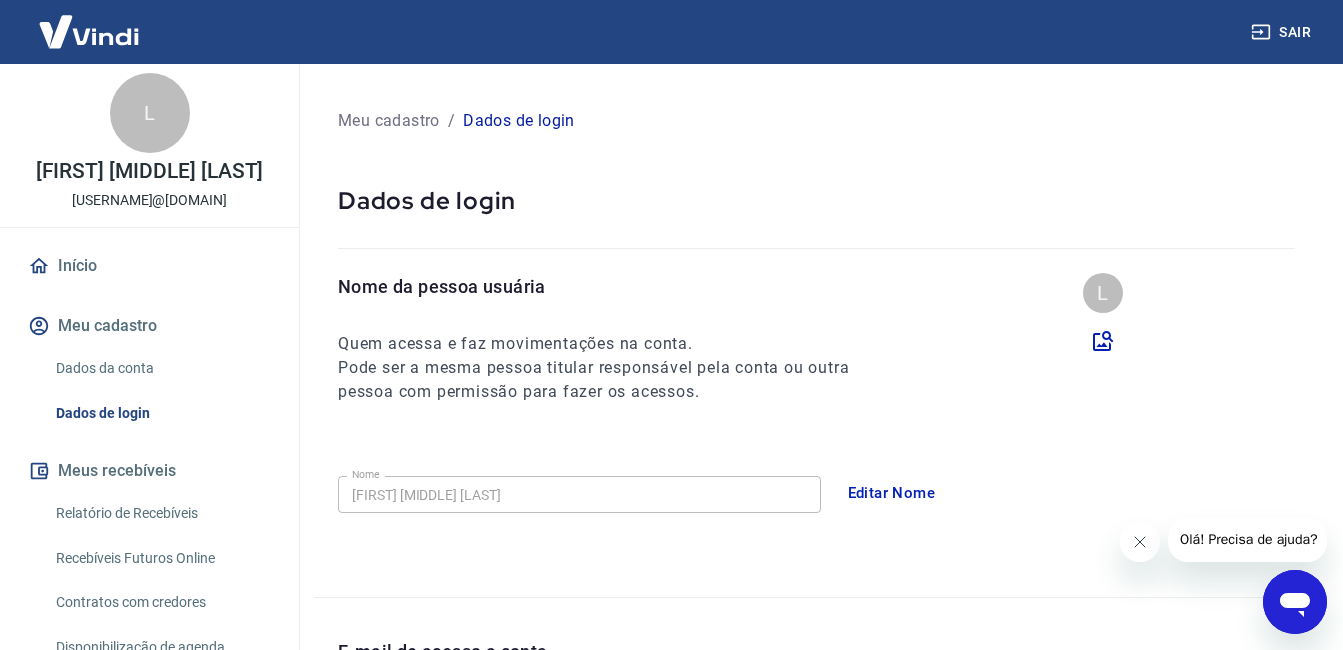 scroll, scrollTop: 0, scrollLeft: 0, axis: both 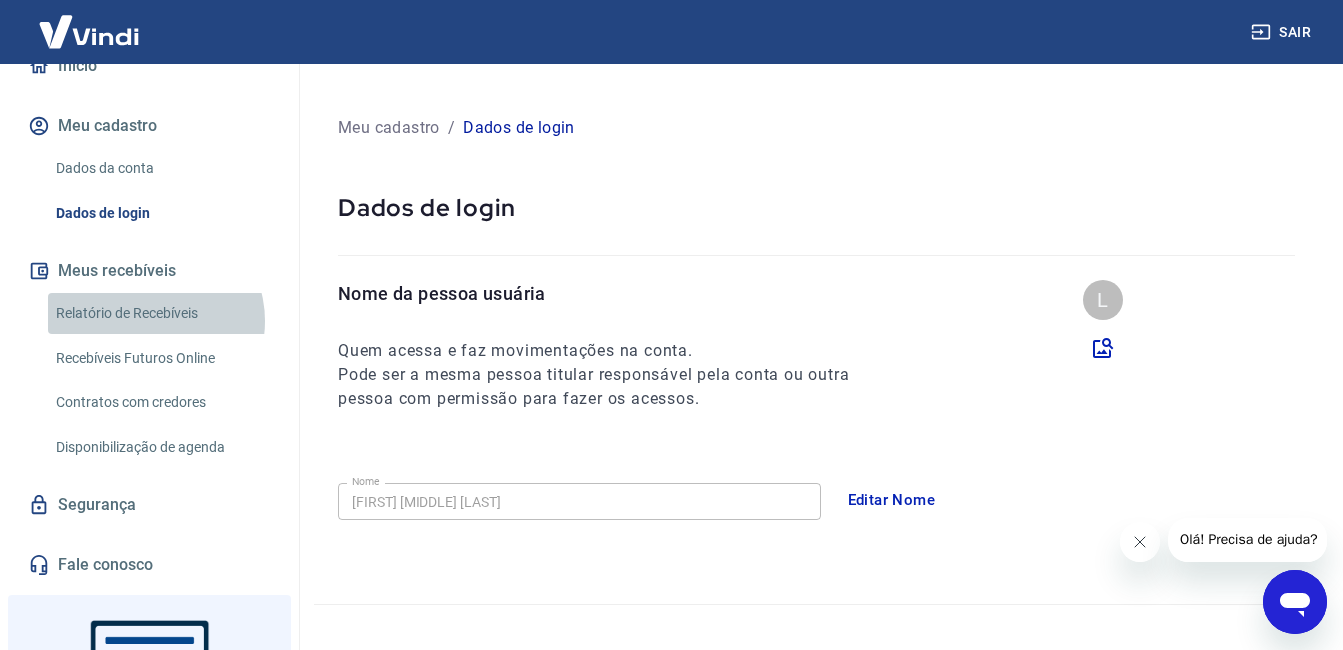 click on "Relatório de Recebíveis" at bounding box center (161, 313) 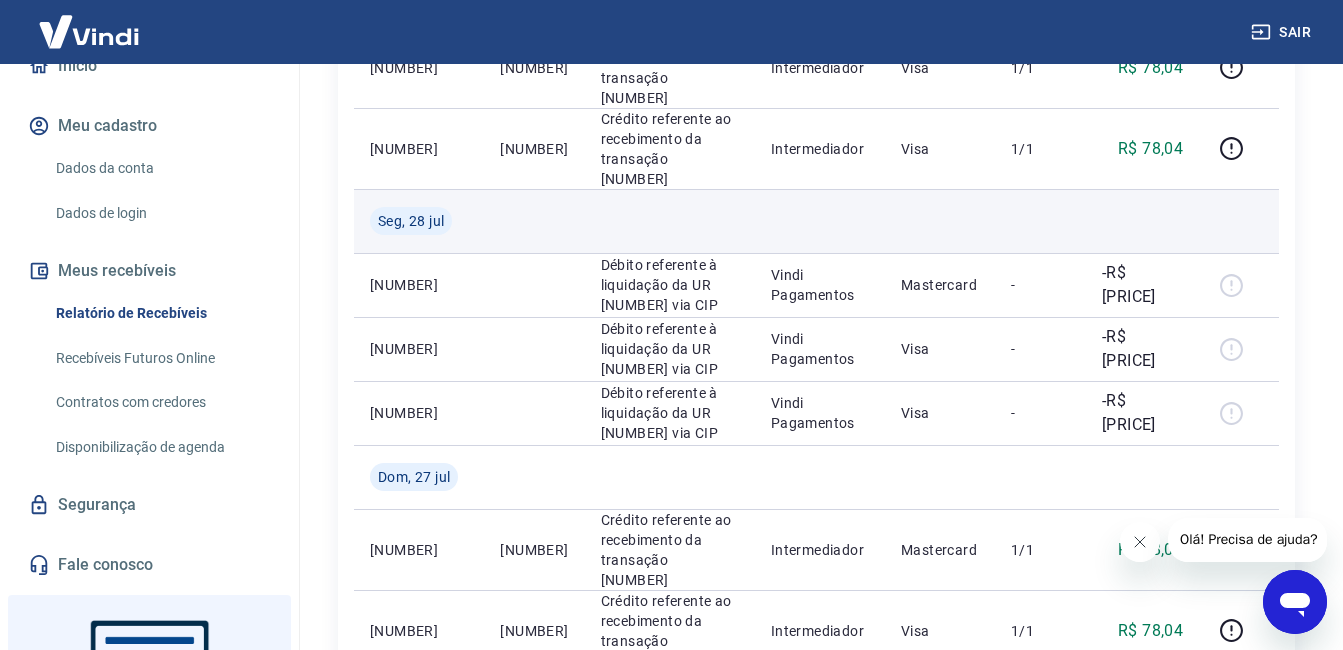 scroll, scrollTop: 1200, scrollLeft: 0, axis: vertical 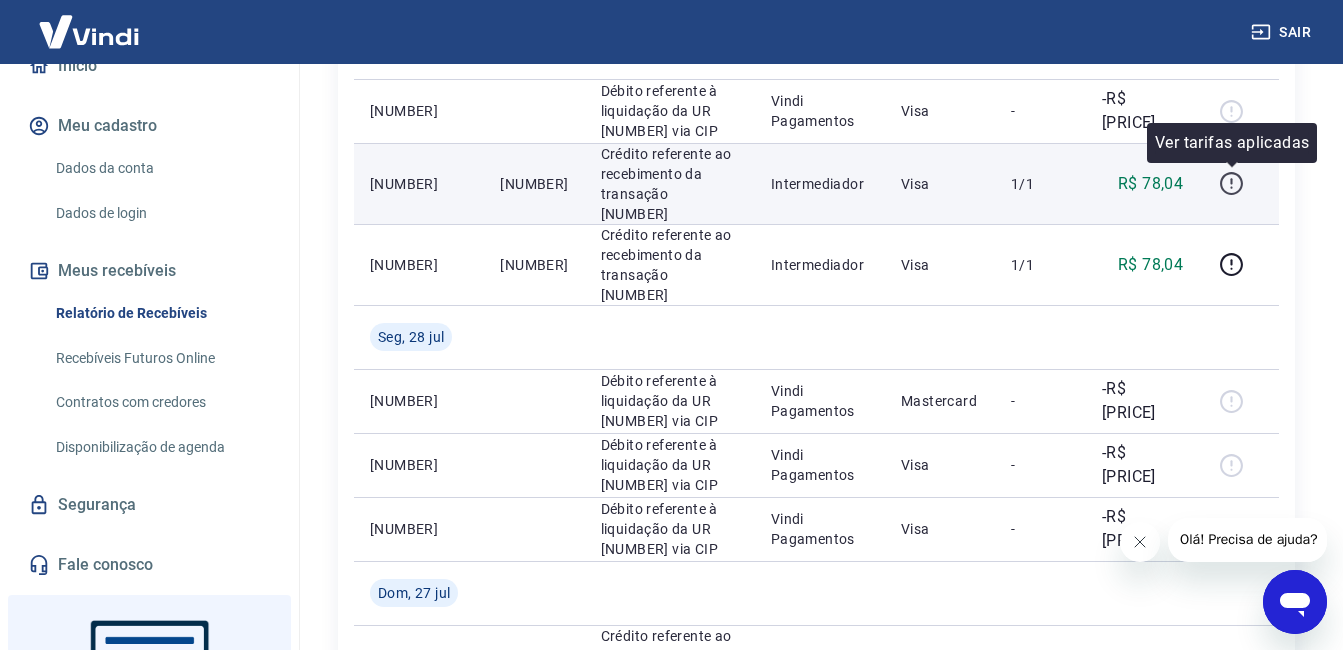 click 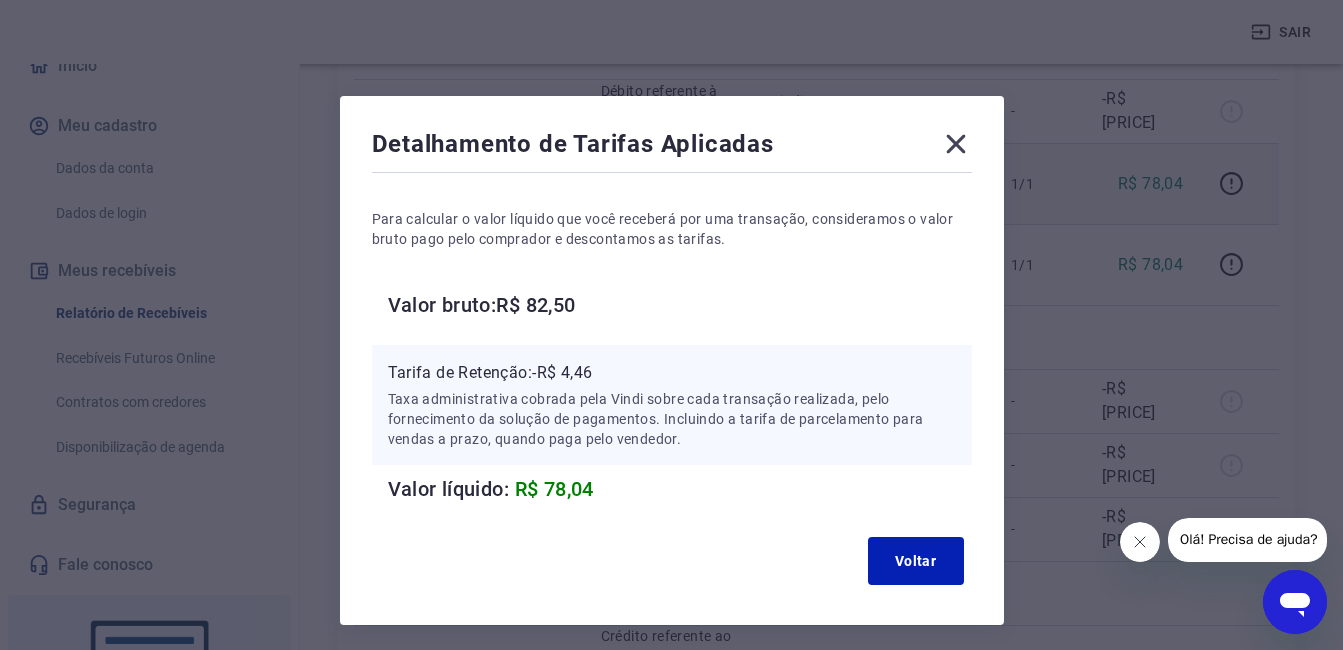 click 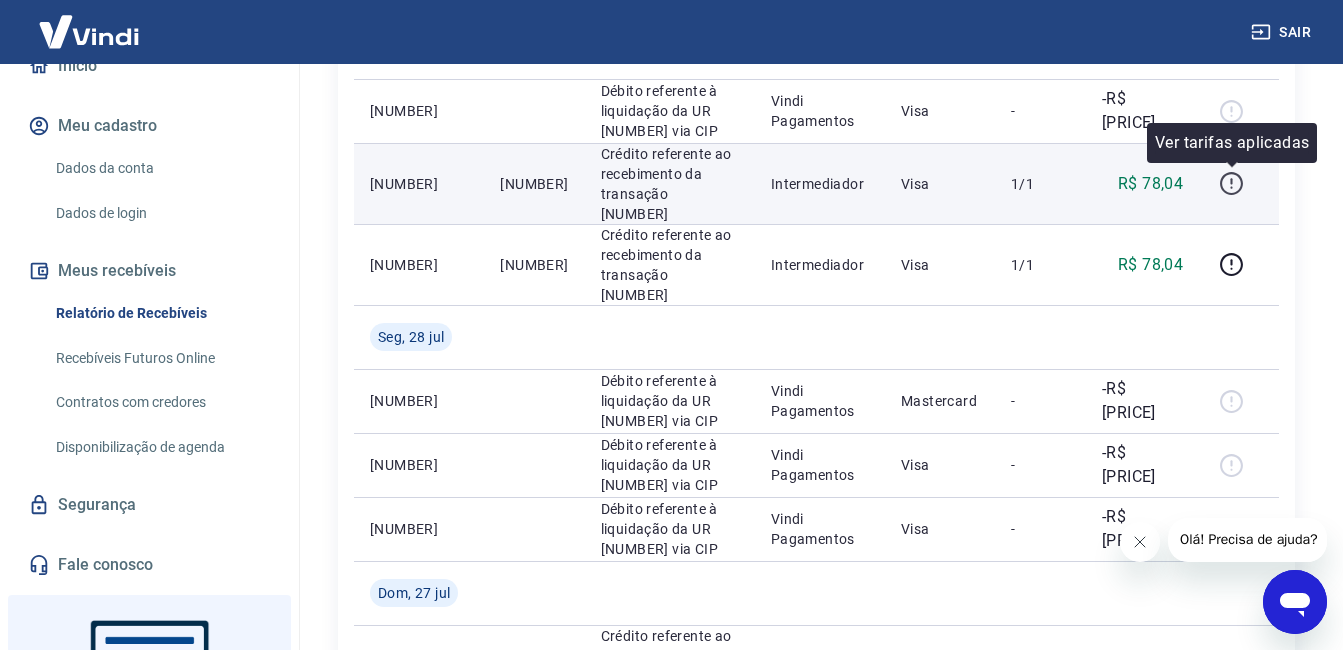 click 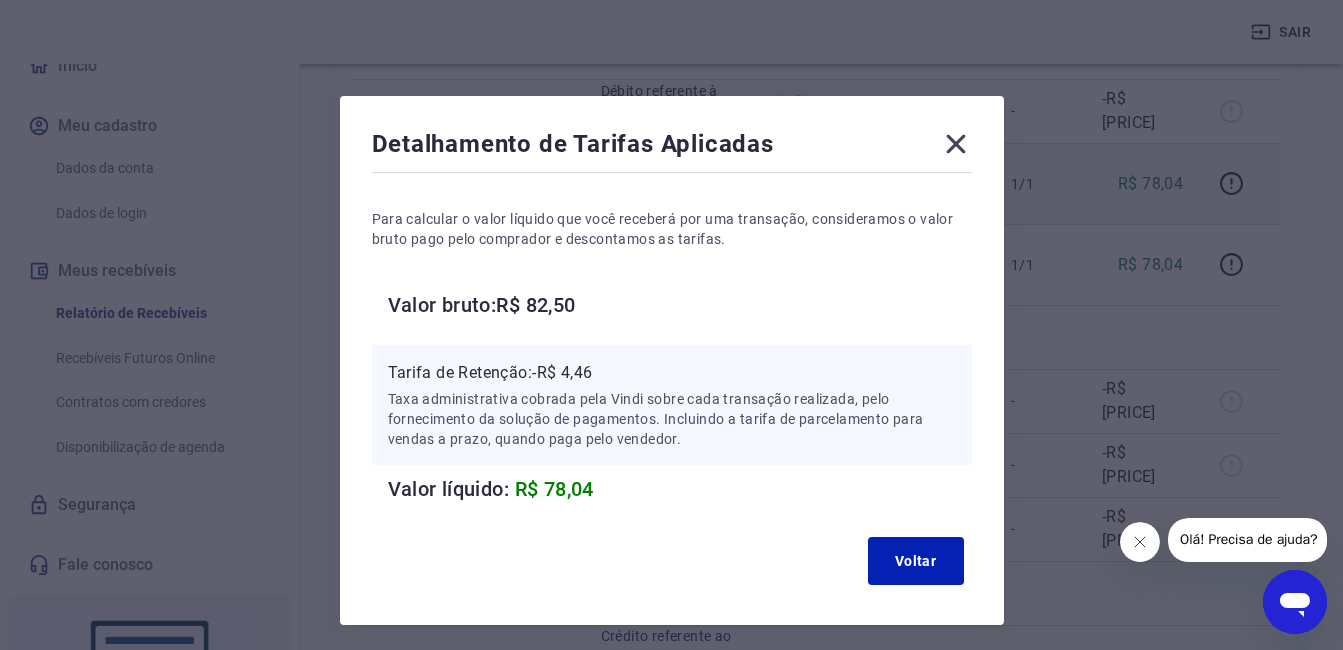 click 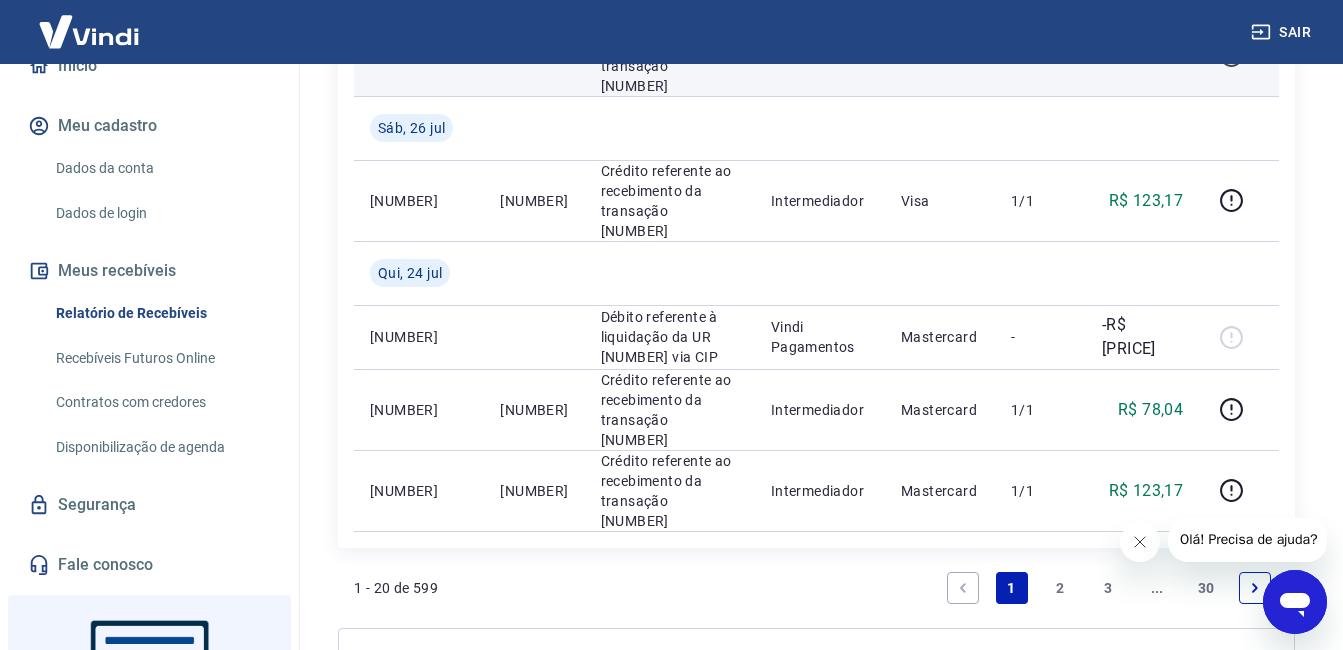 scroll, scrollTop: 1900, scrollLeft: 0, axis: vertical 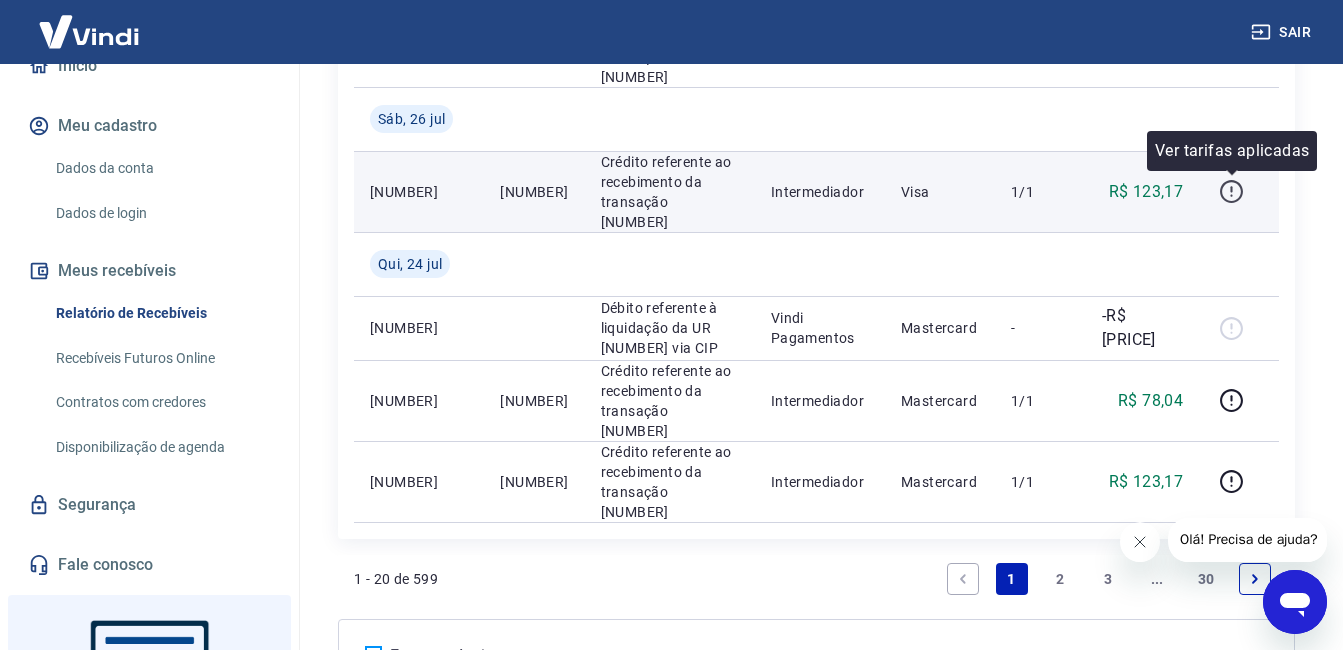 click 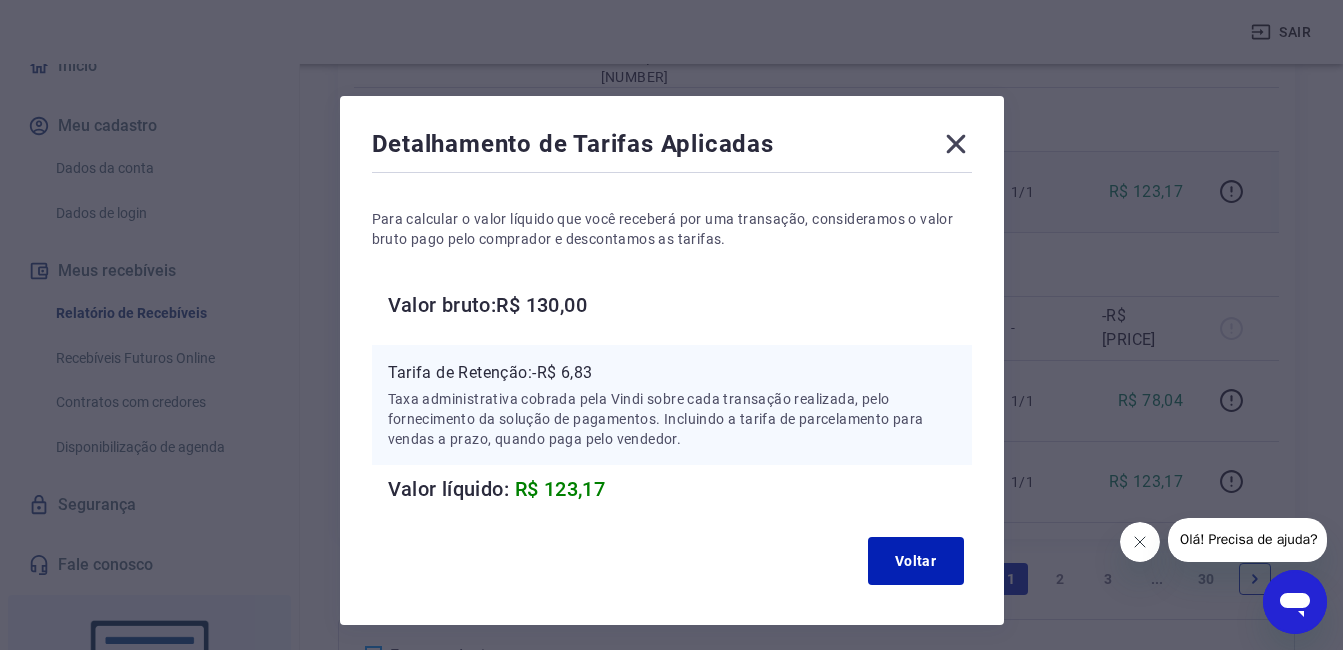 click on "Detalhamento de Tarifas Aplicadas Para calcular o valor líquido que você receberá por uma transação, consideramos o valor bruto pago pelo comprador e descontamos as tarifas. Valor bruto:  R$ [PRICE] Tarifa de Retenção:  -R$ [PRICE] Taxa administrativa cobrada pela Vindi sobre cada transação realizada, pelo fornecimento da solução de pagamentos. Incluindo a tarifa de parcelamento para vendas a prazo, quando paga pelo vendedor. Valor líquido:   R$ [PRICE] Voltar" at bounding box center (672, 360) 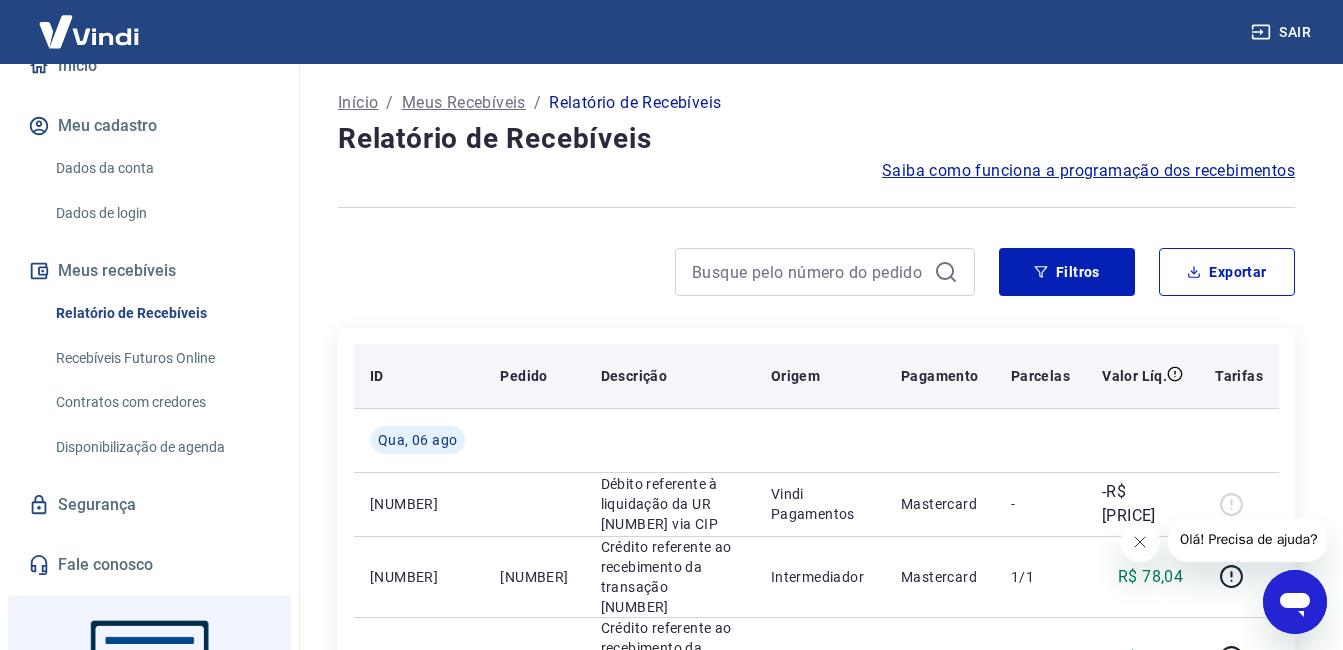 scroll, scrollTop: 0, scrollLeft: 0, axis: both 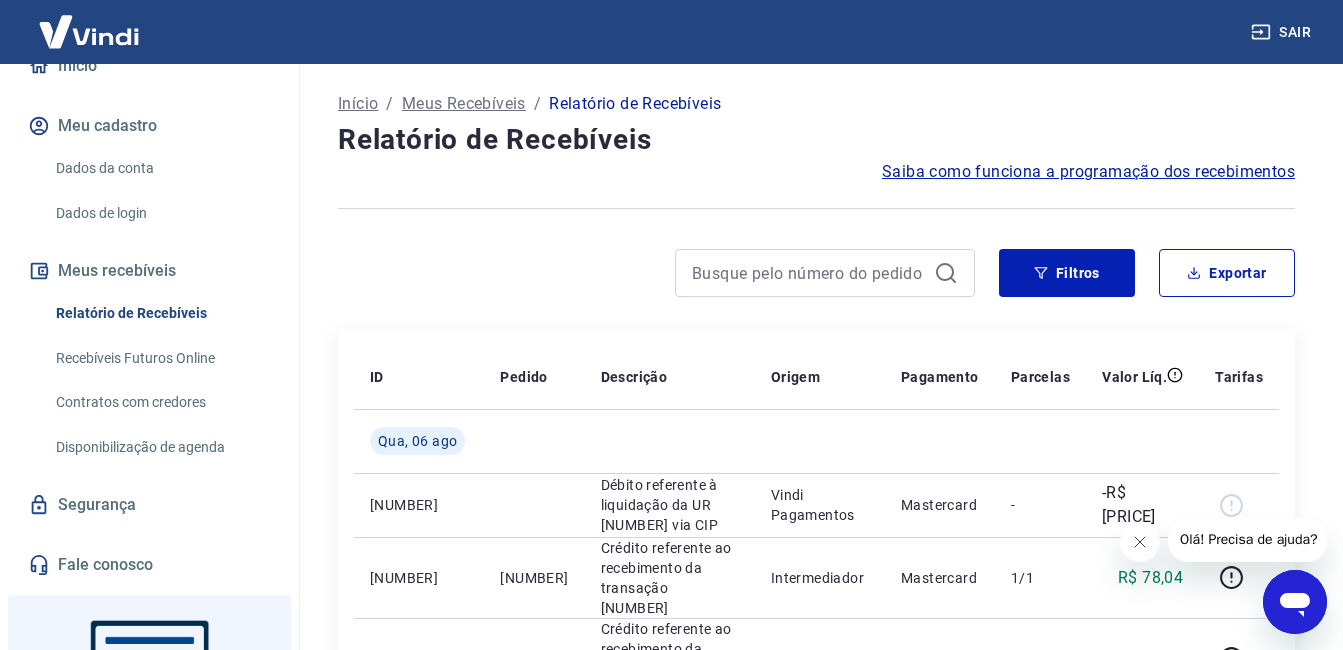 click on "Recebíveis Futuros Online" at bounding box center (161, 358) 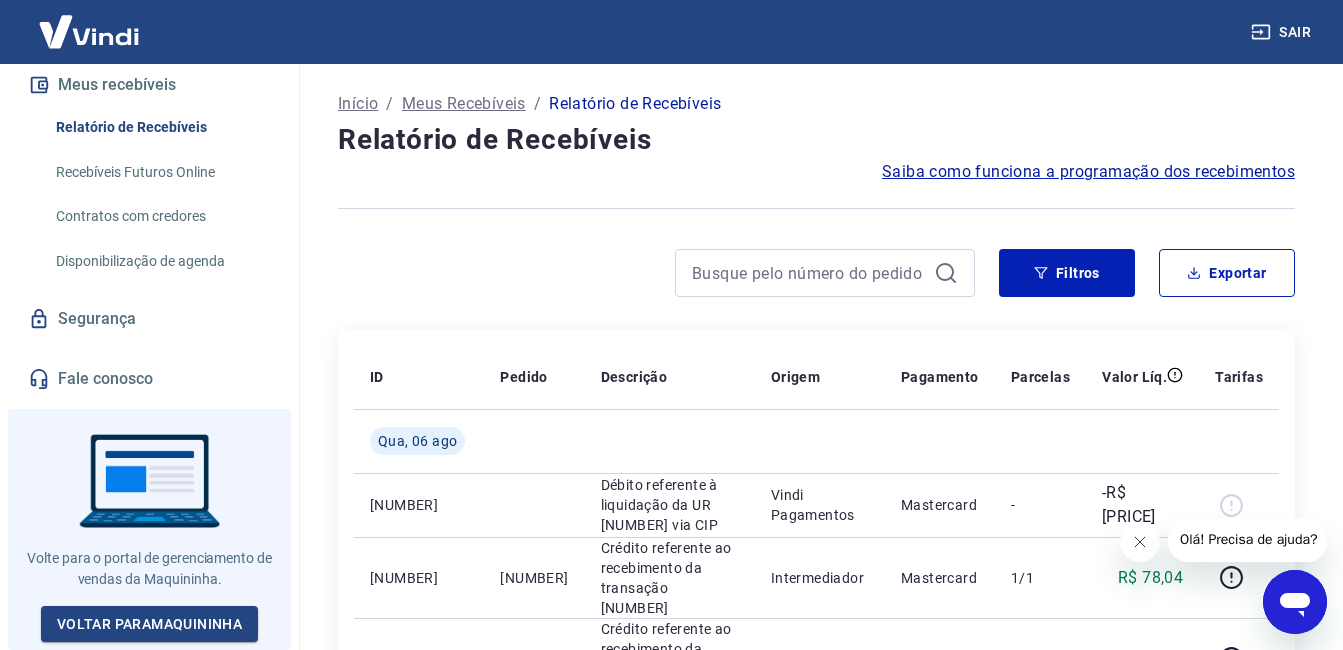 scroll, scrollTop: 407, scrollLeft: 0, axis: vertical 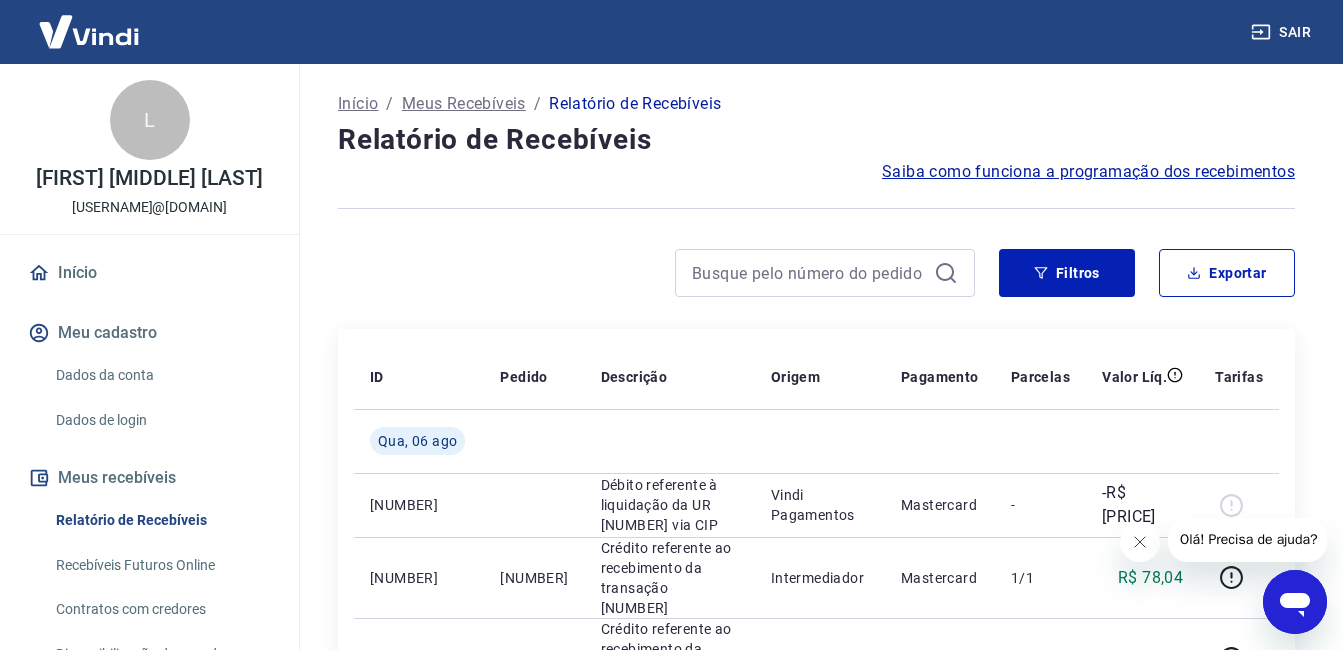 click on "Início" at bounding box center (149, 273) 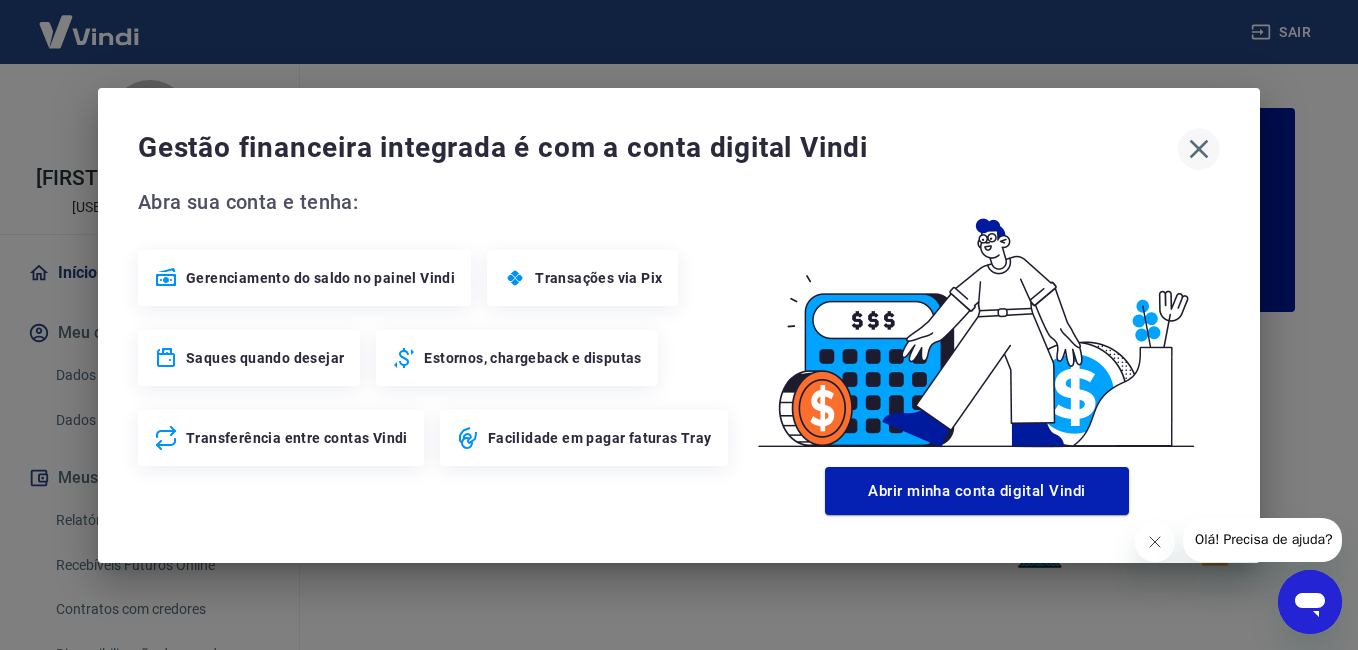click 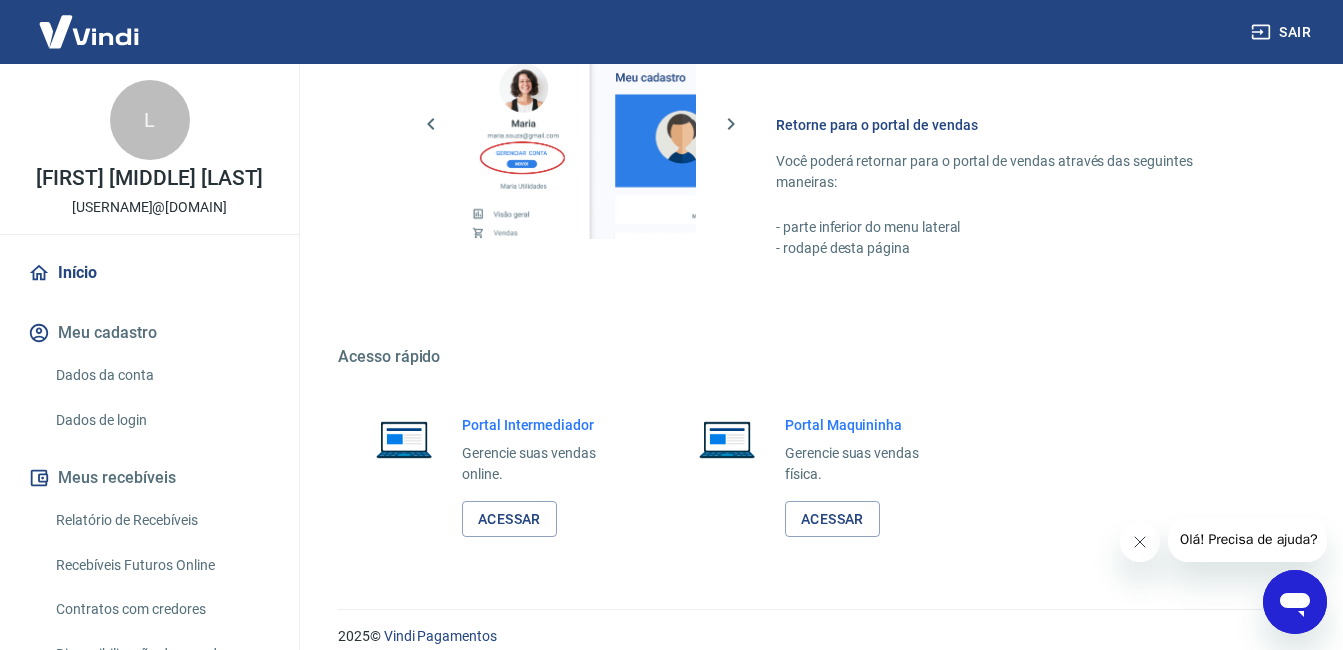 scroll, scrollTop: 1198, scrollLeft: 0, axis: vertical 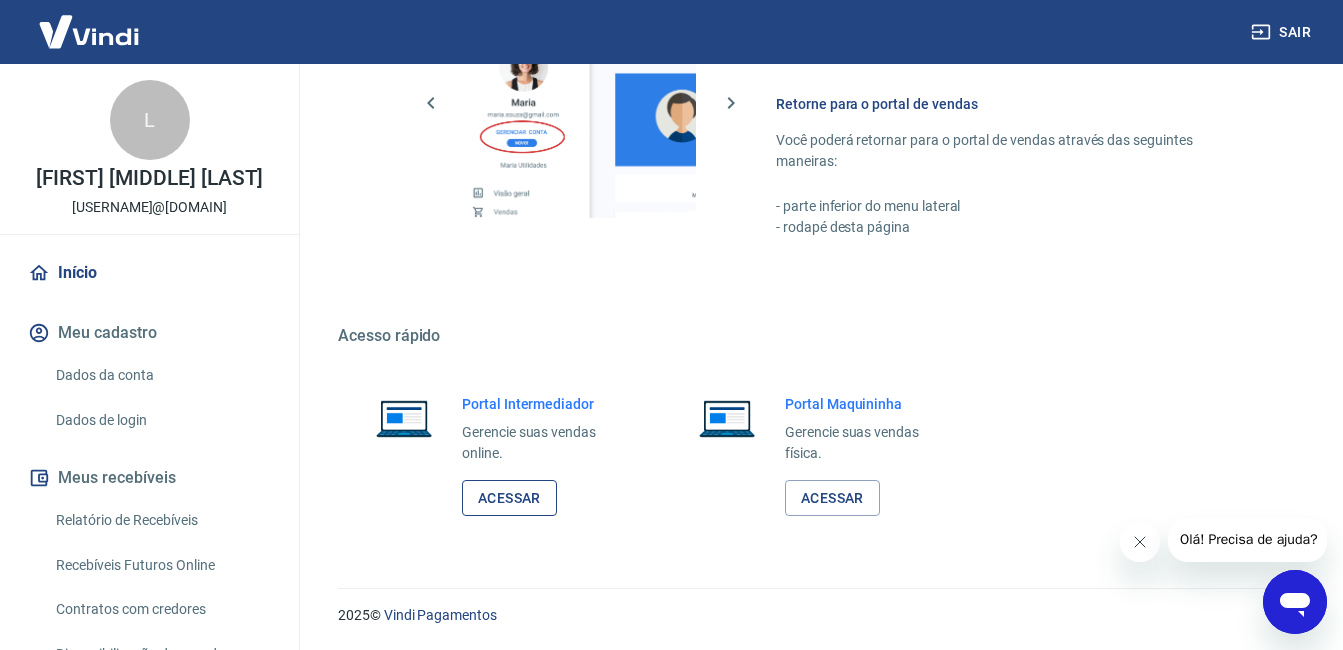 click on "Acessar" at bounding box center (509, 498) 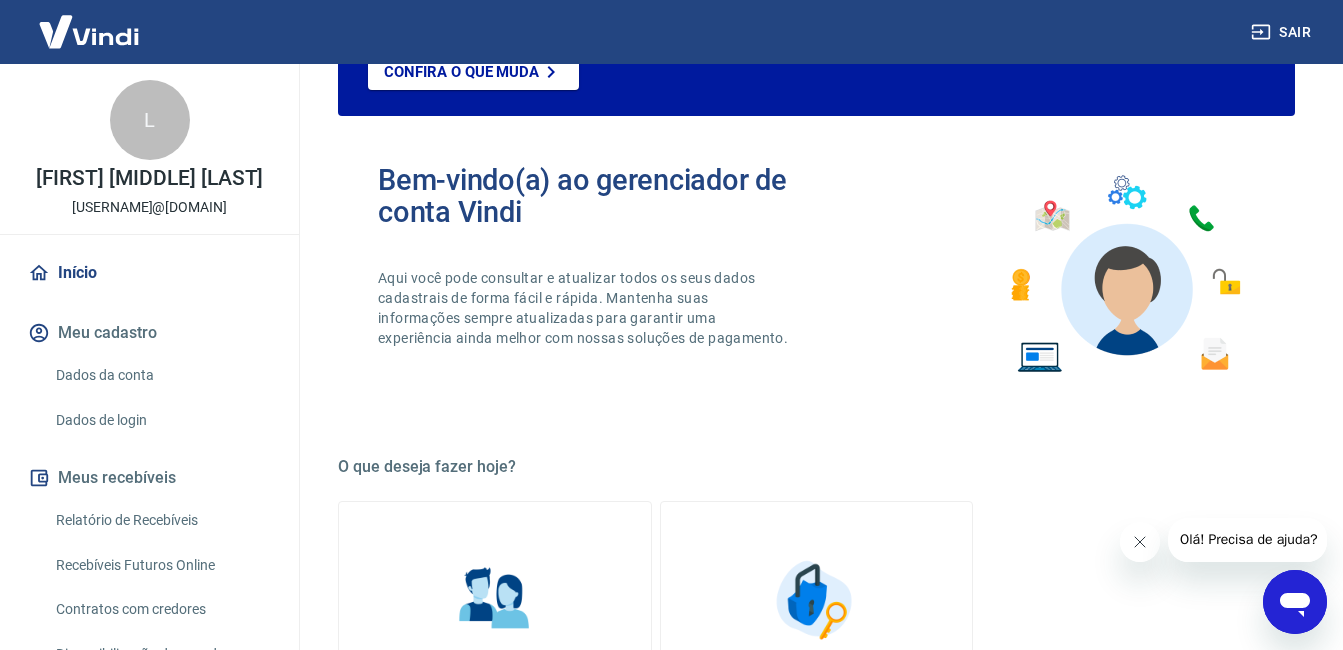 scroll, scrollTop: 0, scrollLeft: 0, axis: both 